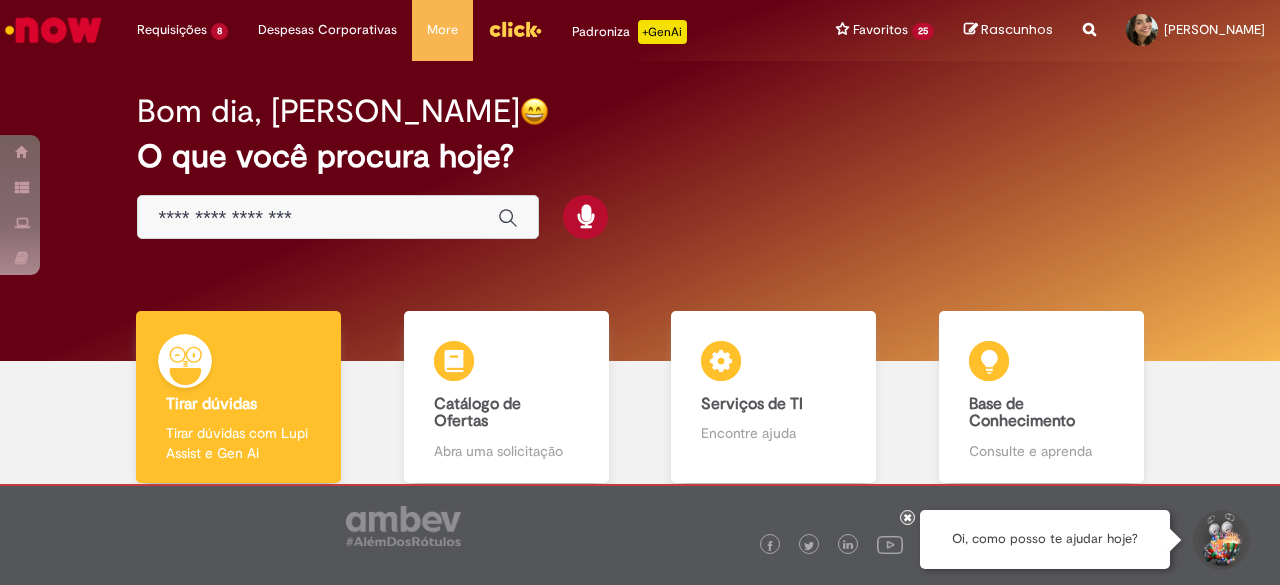 scroll, scrollTop: 0, scrollLeft: 0, axis: both 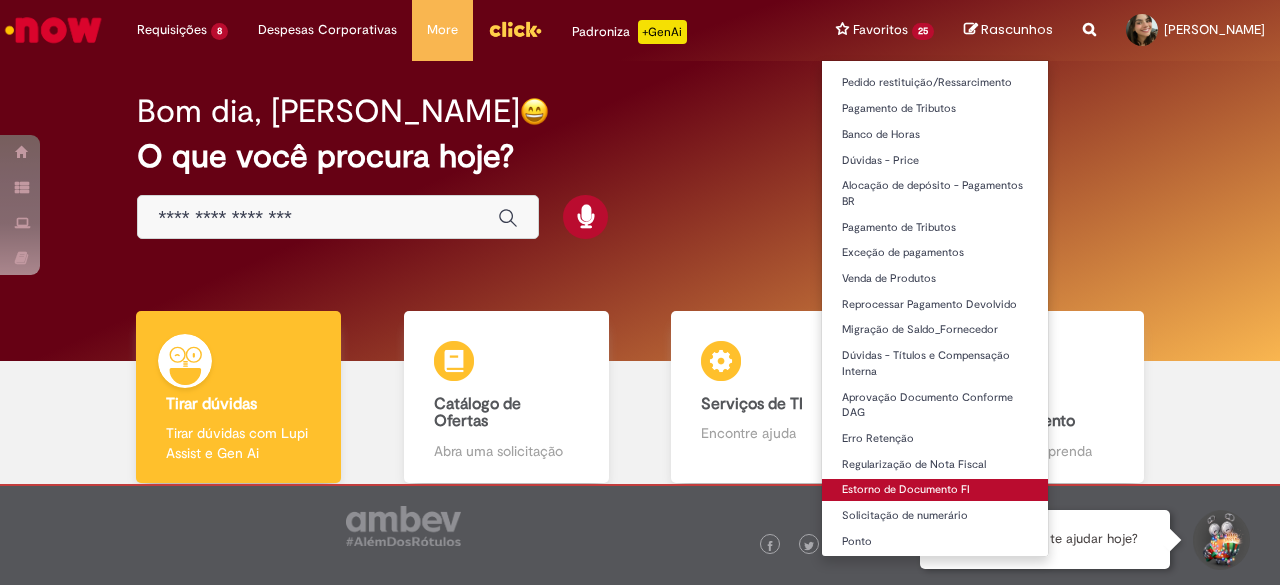 click on "Estorno de Documento FI" at bounding box center (935, 490) 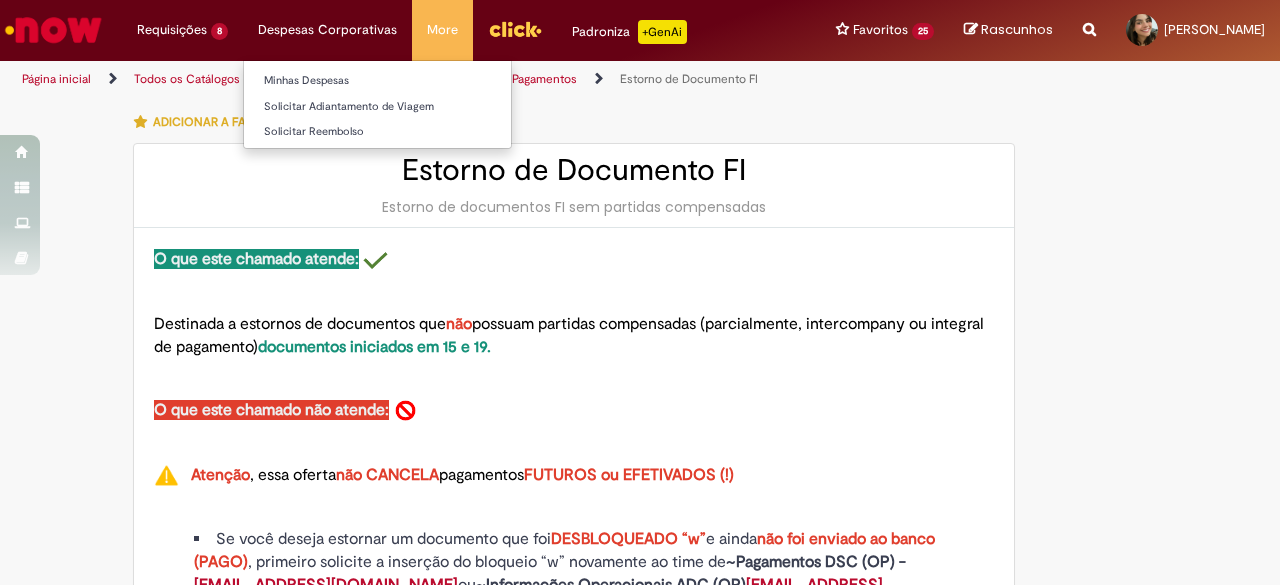 type on "********" 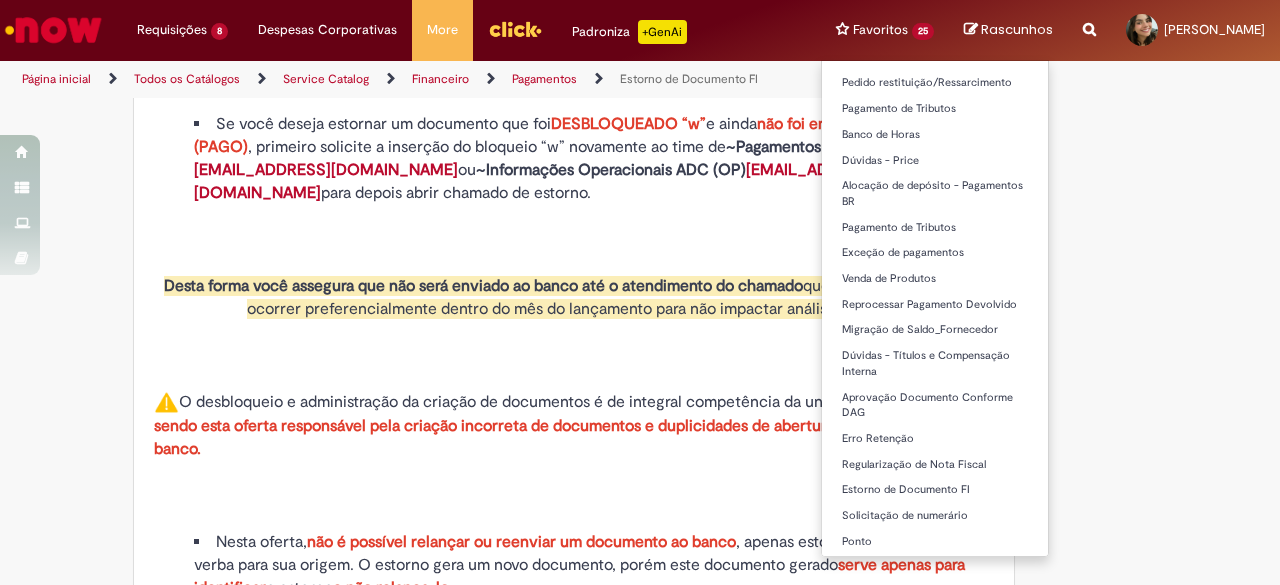 scroll, scrollTop: 400, scrollLeft: 0, axis: vertical 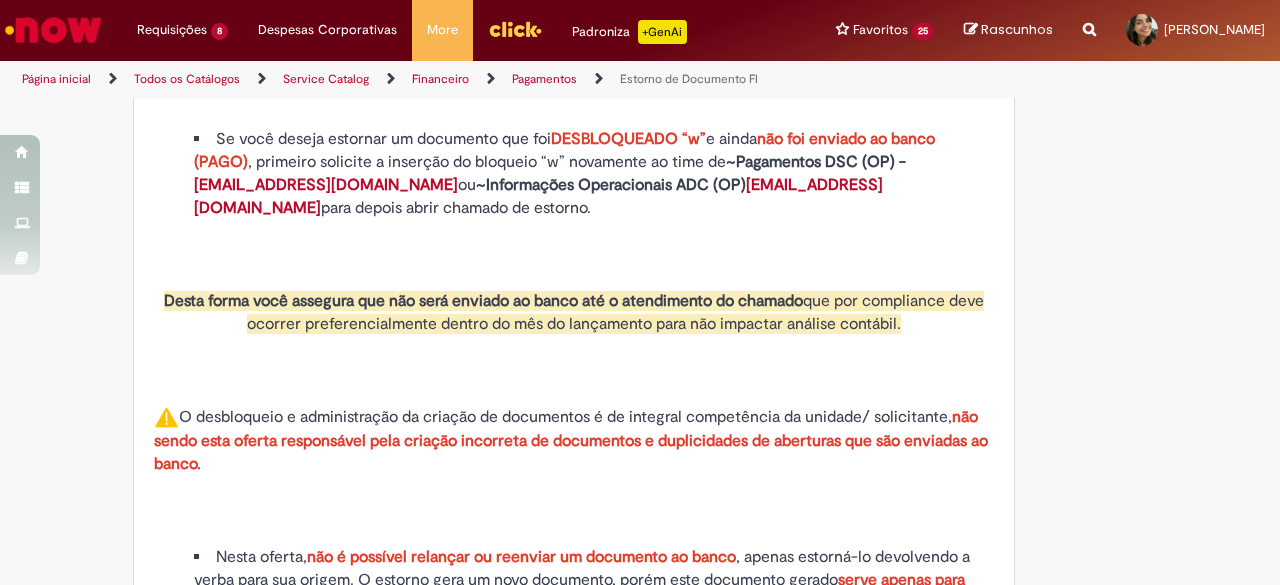 click on "O desbloqueio e administração da criação de documentos é de integral competência da unidade/ solicitante,  não sendo esta oferta responsável pela criação incorreta de documentos e duplicidades de aberturas que são enviadas ao banco." at bounding box center (571, 440) 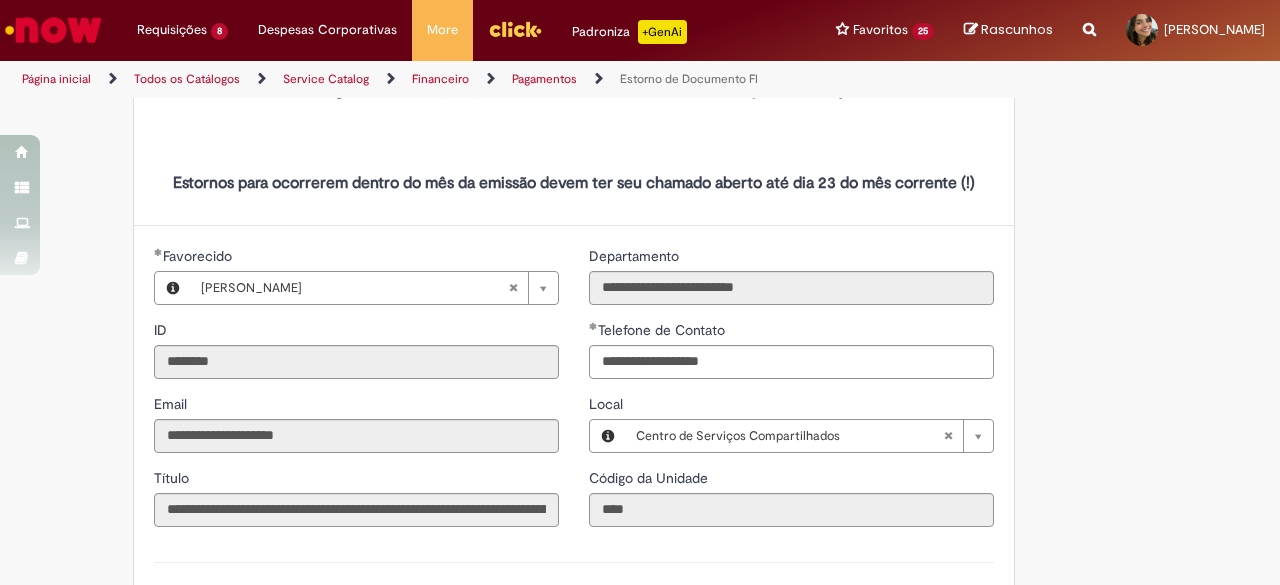 scroll, scrollTop: 1900, scrollLeft: 0, axis: vertical 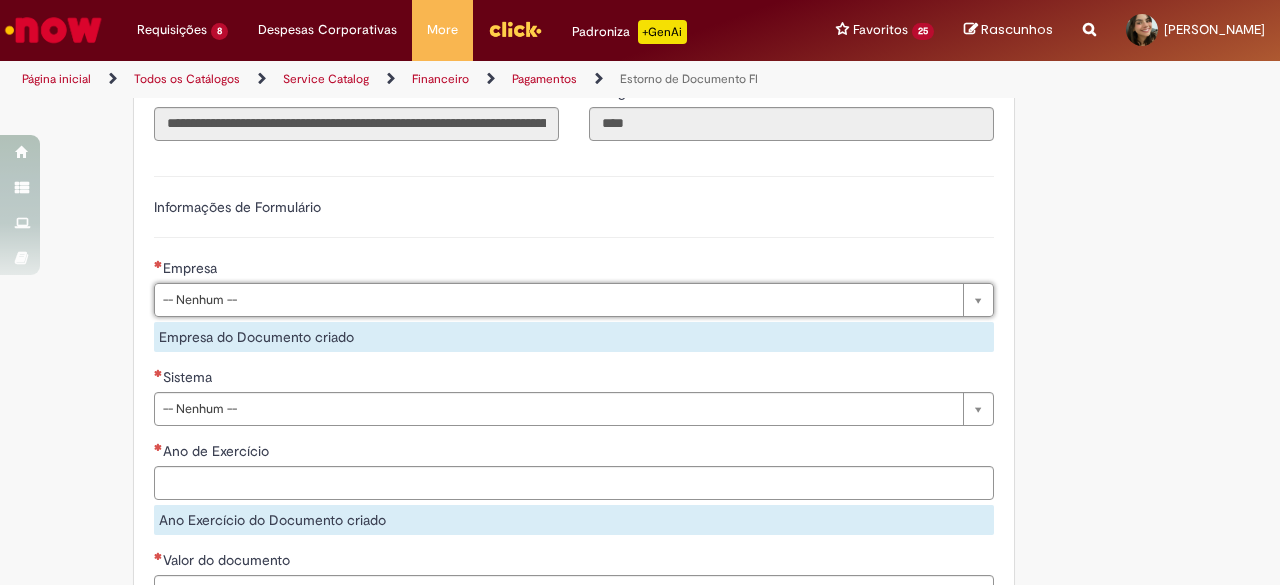 drag, startPoint x: 18, startPoint y: 421, endPoint x: 58, endPoint y: 429, distance: 40.792156 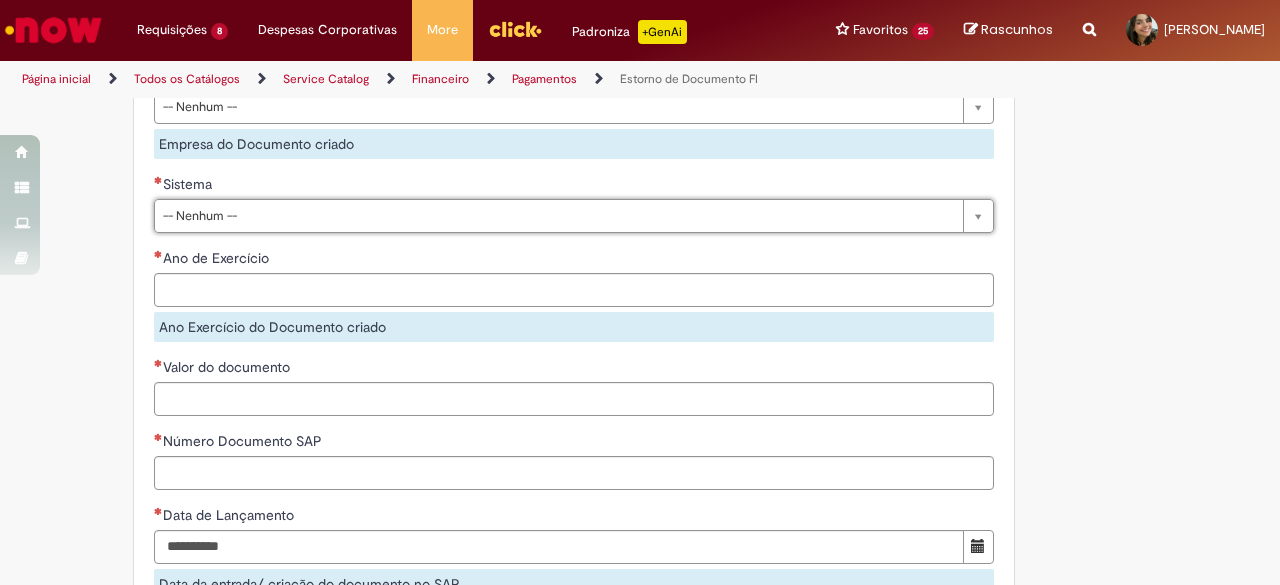 scroll, scrollTop: 2100, scrollLeft: 0, axis: vertical 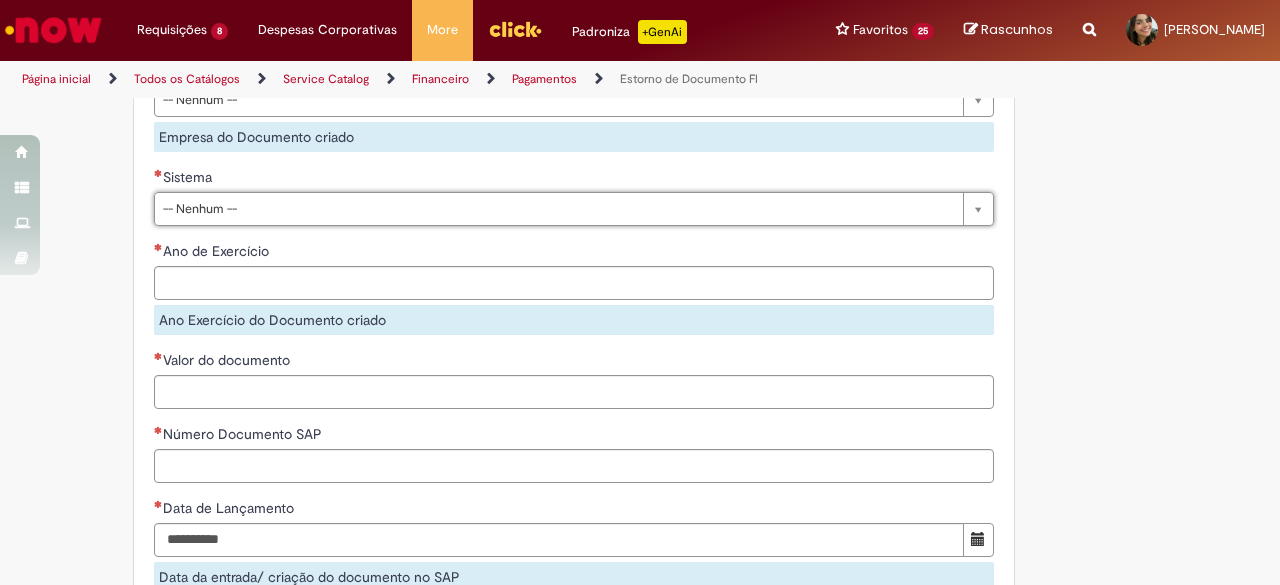 drag, startPoint x: 71, startPoint y: 447, endPoint x: 79, endPoint y: 428, distance: 20.615528 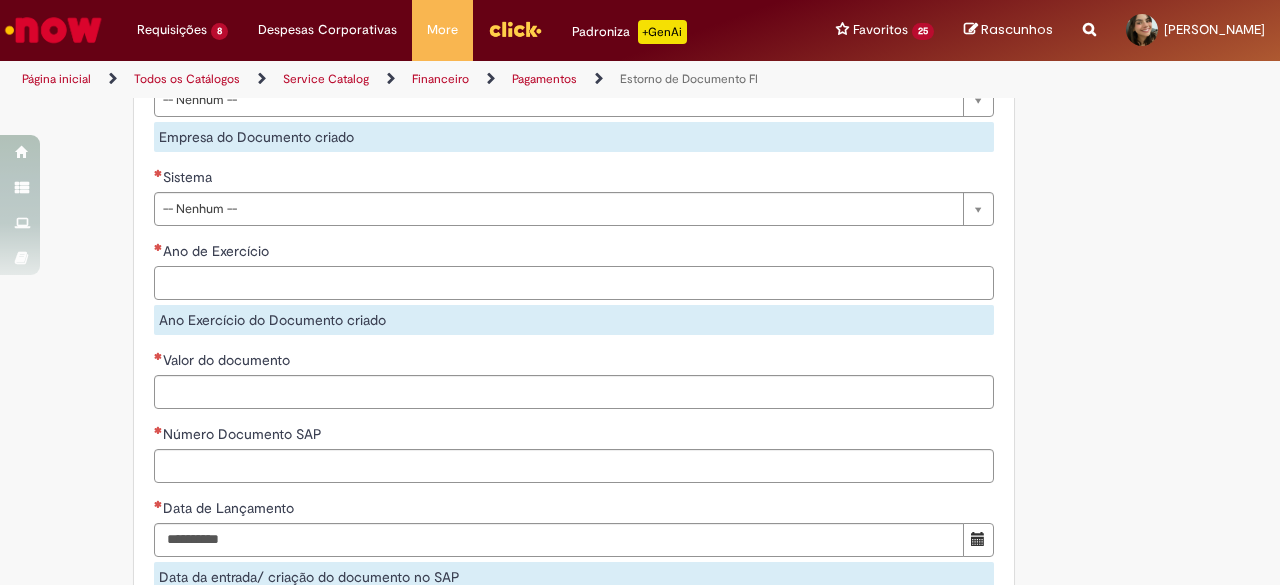 click on "Ano de Exercício" at bounding box center (574, 283) 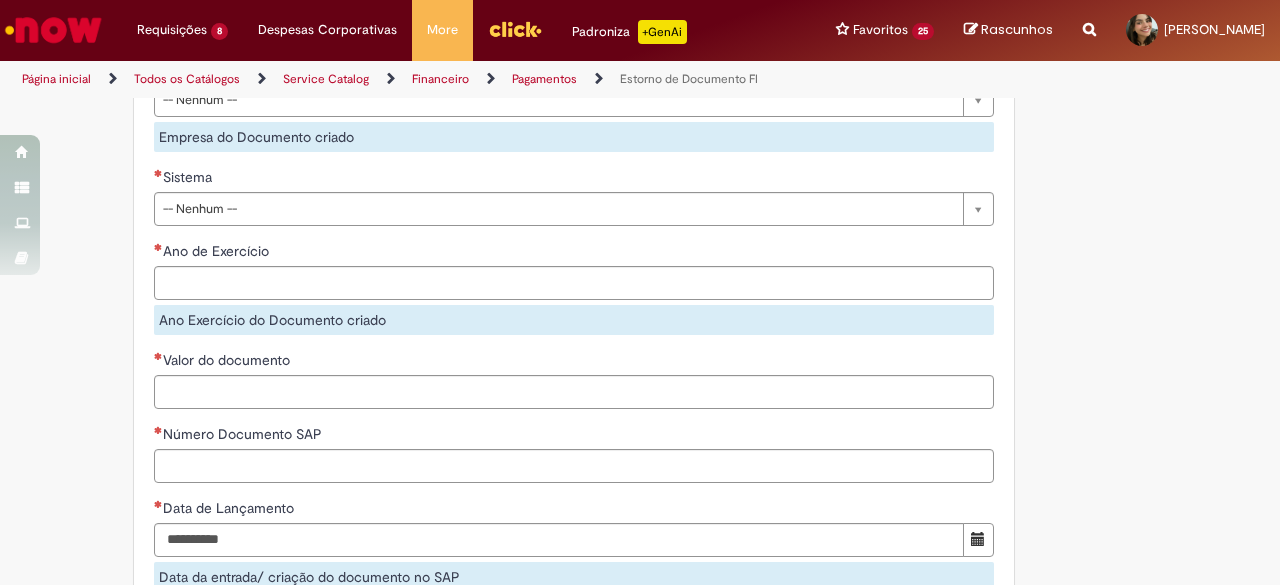 click on "Tire dúvidas com LupiAssist    +GenAI
Oi! Eu sou LupiAssist, uma Inteligência Artificial Generativa em constante aprendizado   Meu conteúdo é monitorado para trazer uma melhor experiência
Dúvidas comuns:
Só mais um instante, estou consultando nossas bases de conhecimento  e escrevendo a melhor resposta pra você!
Title
Lorem ipsum dolor sit amet    Fazer uma nova pergunta
Gerei esta resposta utilizando IA Generativa em conjunto com os nossos padrões. Em caso de divergência, os documentos oficiais prevalecerão.
Saiba mais em:
Ou ligue para:
E aí, te ajudei?
Sim, obrigado!" at bounding box center [640, -489] 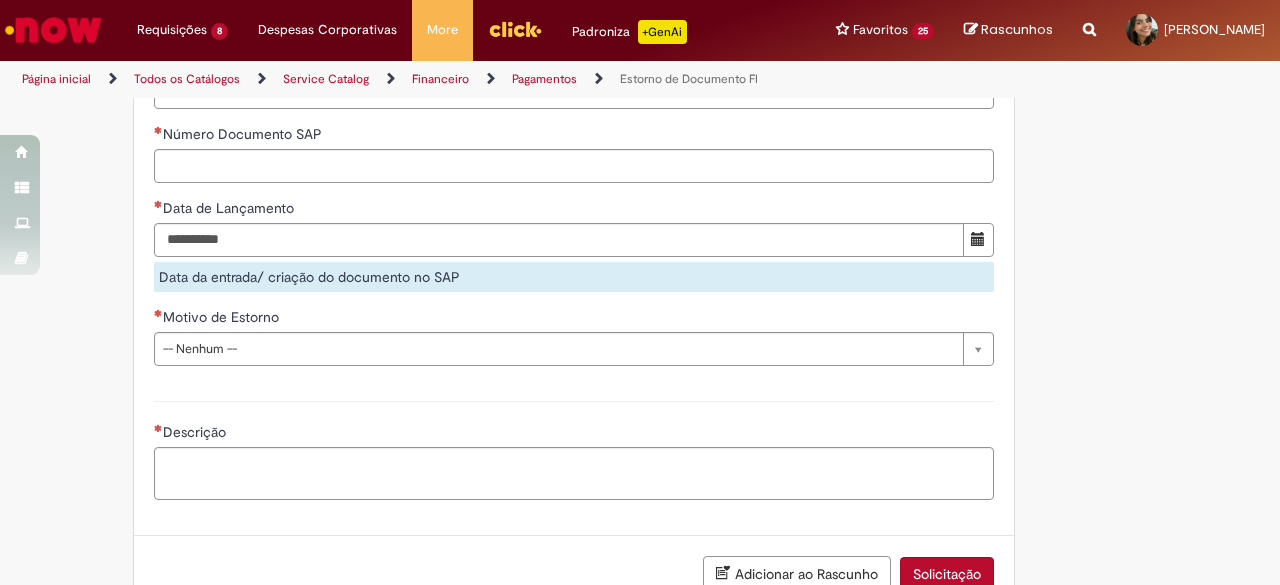 scroll, scrollTop: 2200, scrollLeft: 0, axis: vertical 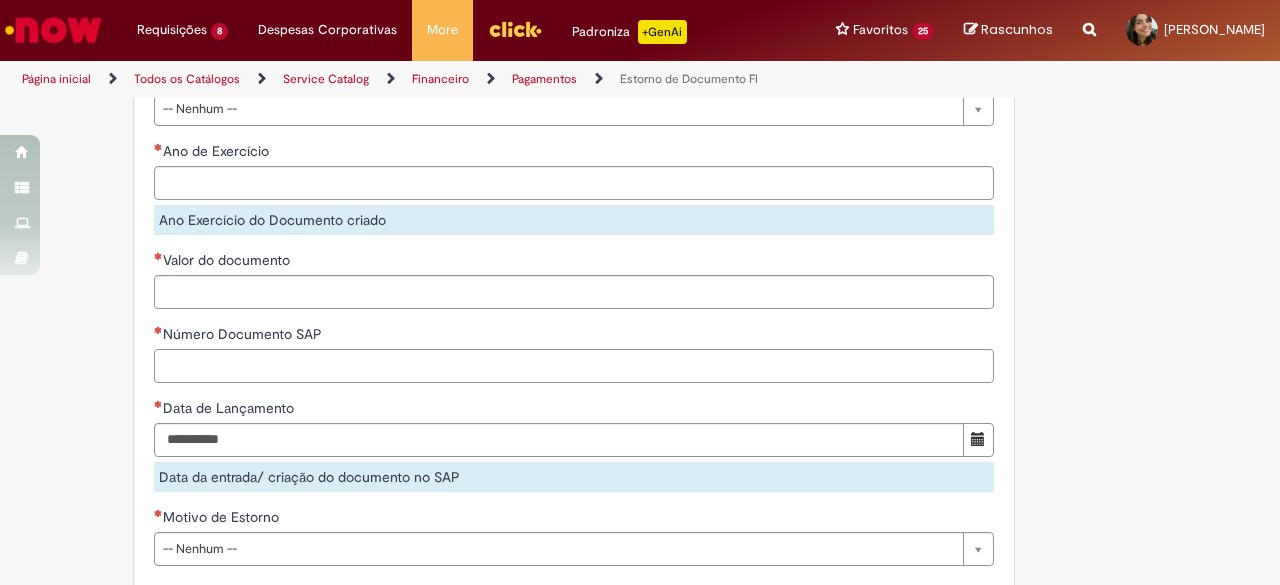 click on "Número Documento SAP" at bounding box center [574, 366] 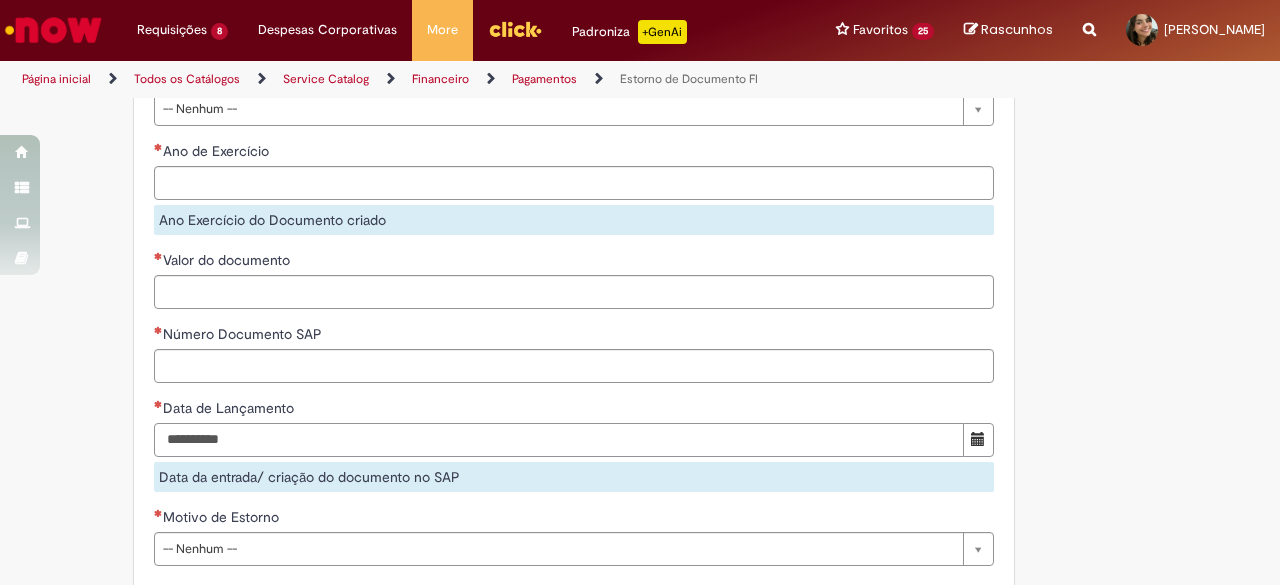 click on "Data de Lançamento" at bounding box center (559, 440) 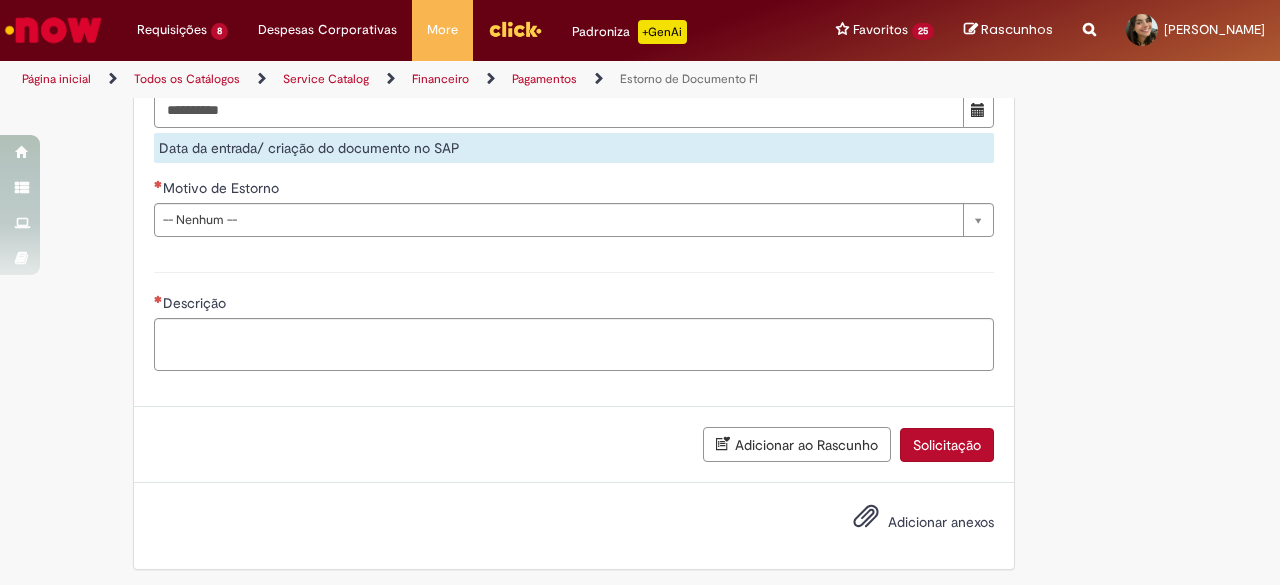 scroll, scrollTop: 2532, scrollLeft: 0, axis: vertical 